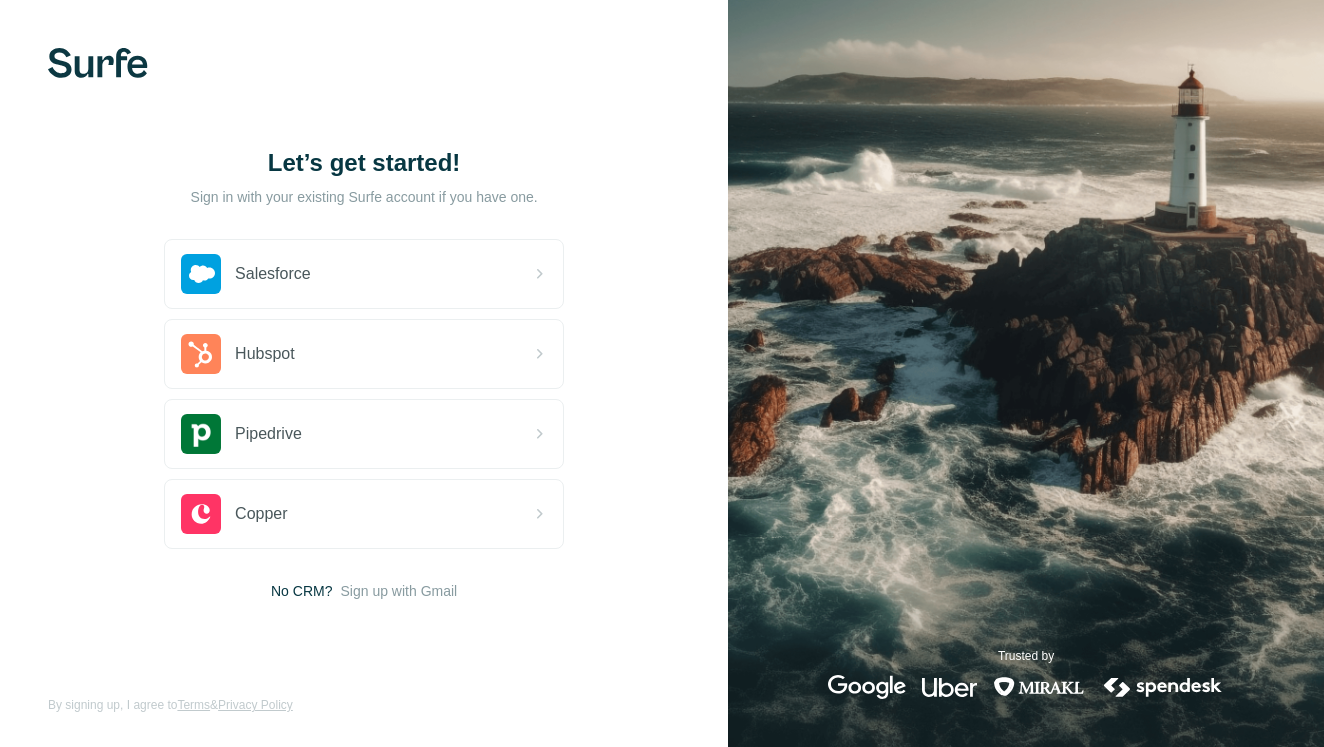 scroll, scrollTop: 0, scrollLeft: 0, axis: both 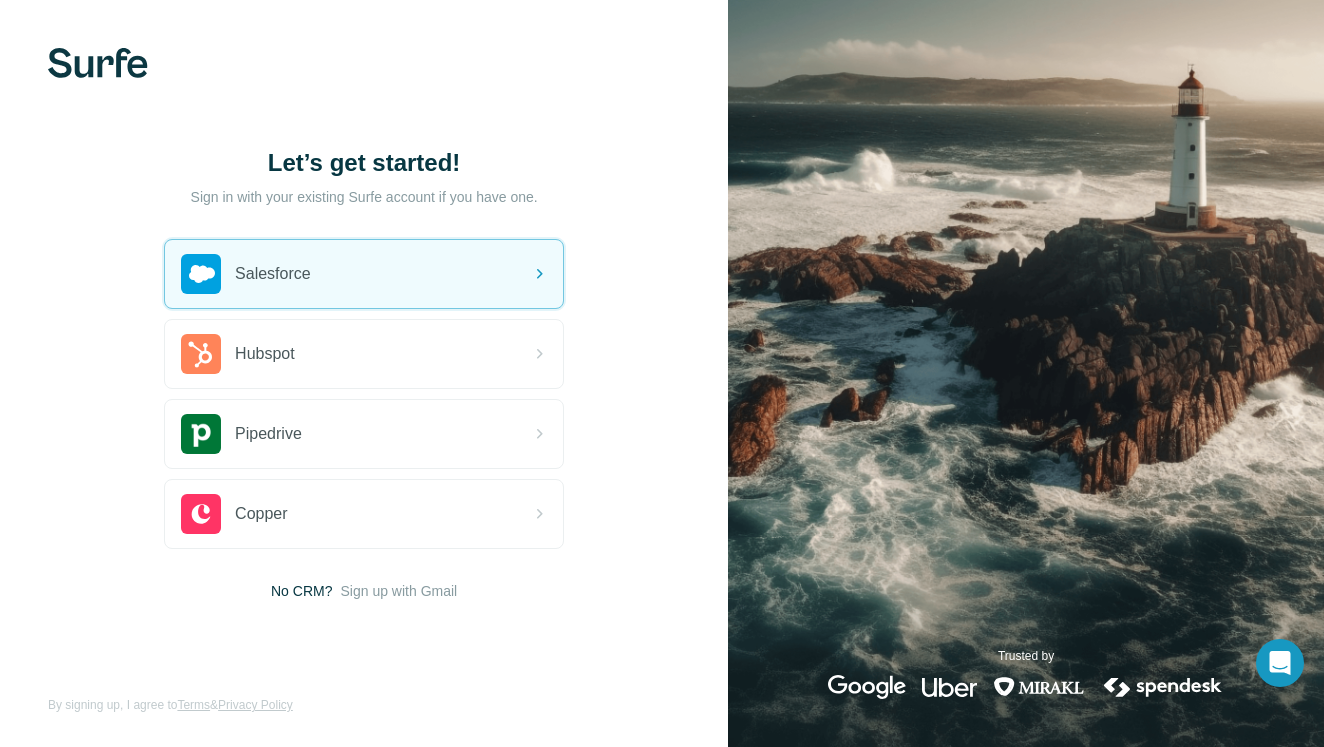 click at bounding box center [98, 63] 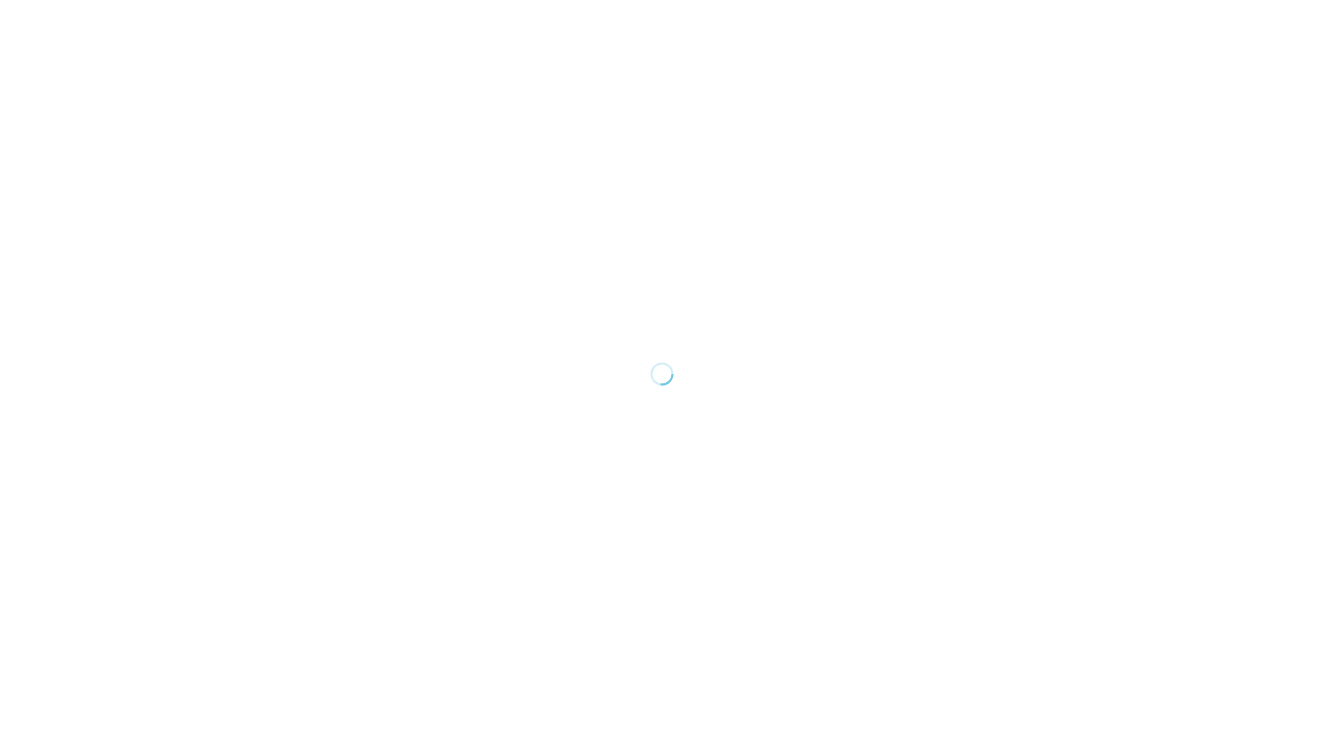 scroll, scrollTop: 0, scrollLeft: 0, axis: both 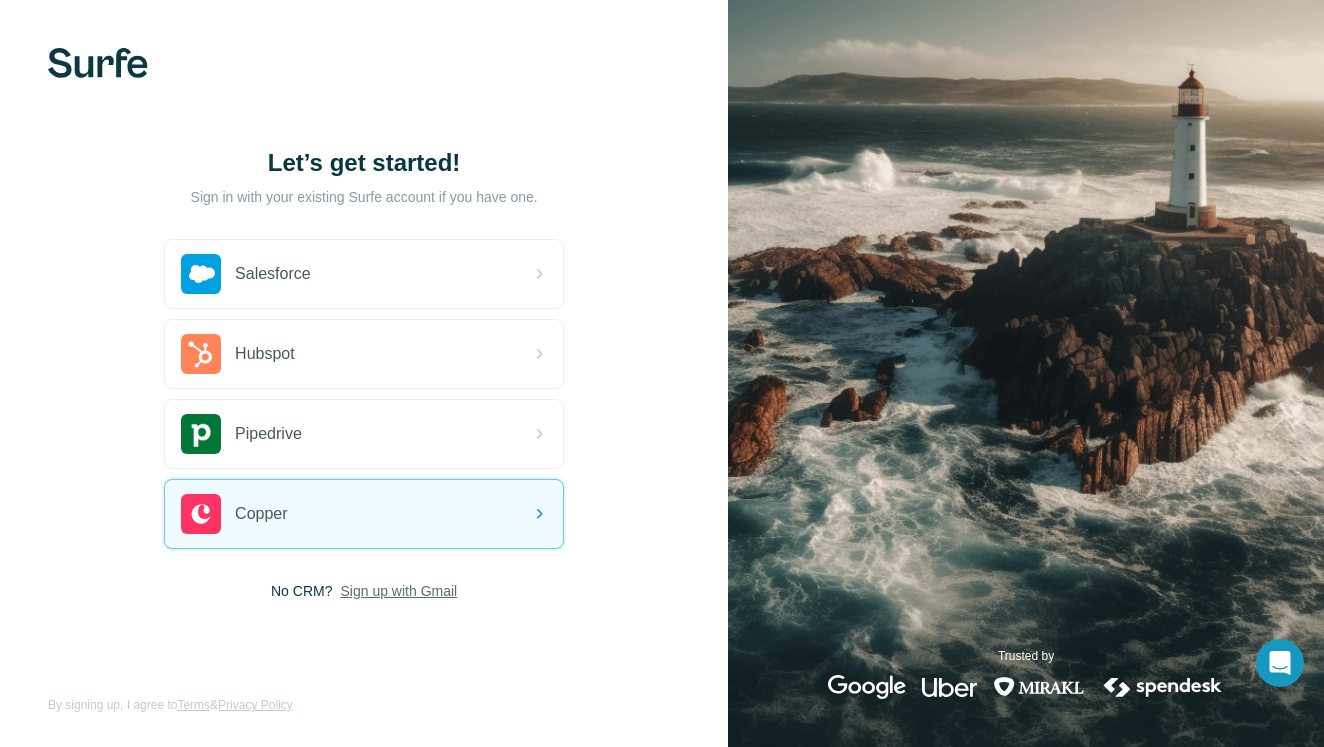 click on "Sign up with Gmail" at bounding box center [398, 591] 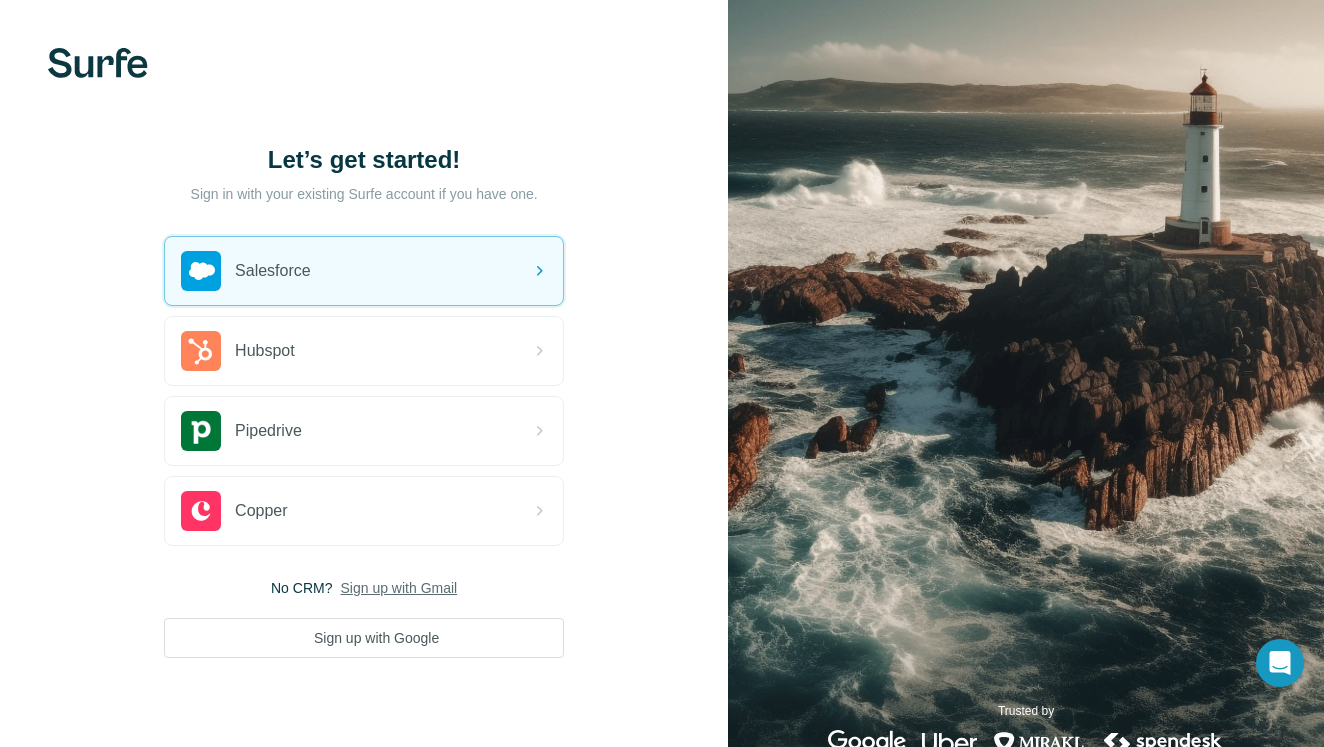 scroll, scrollTop: 55, scrollLeft: 0, axis: vertical 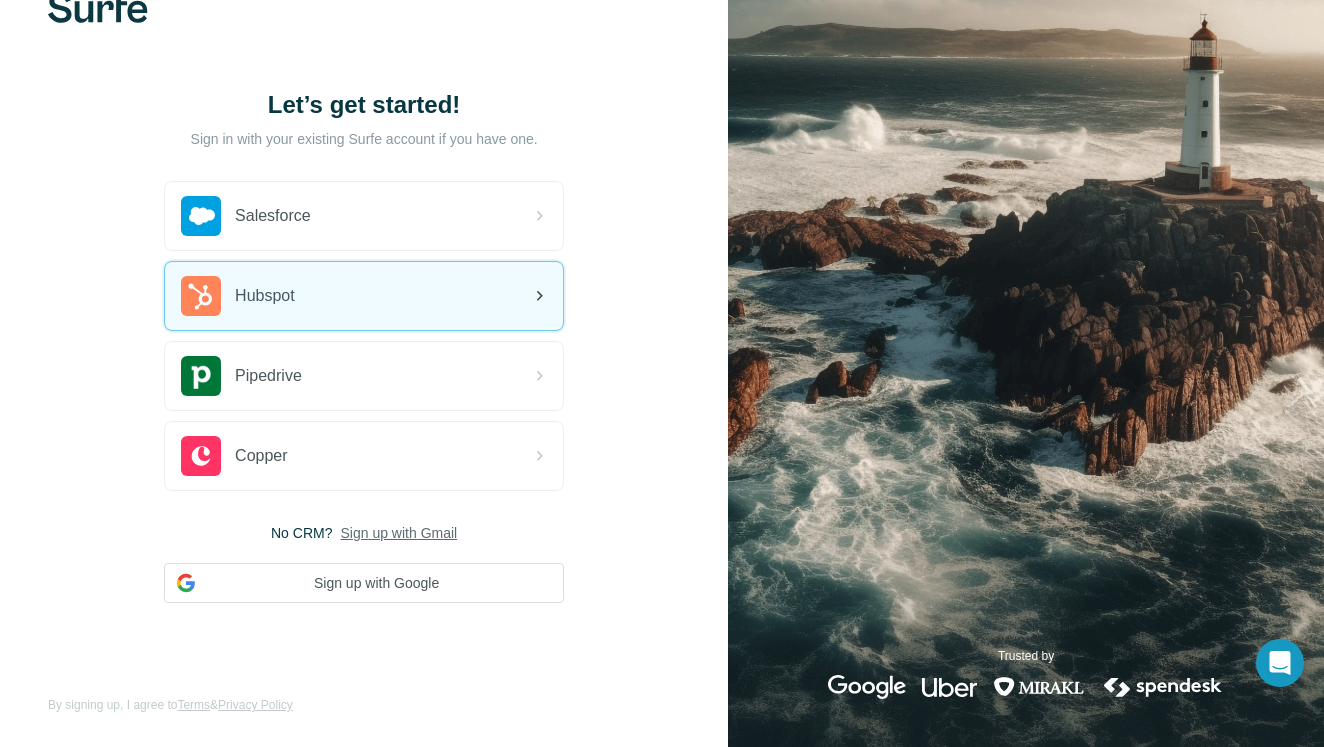 click on "Hubspot" at bounding box center (364, 296) 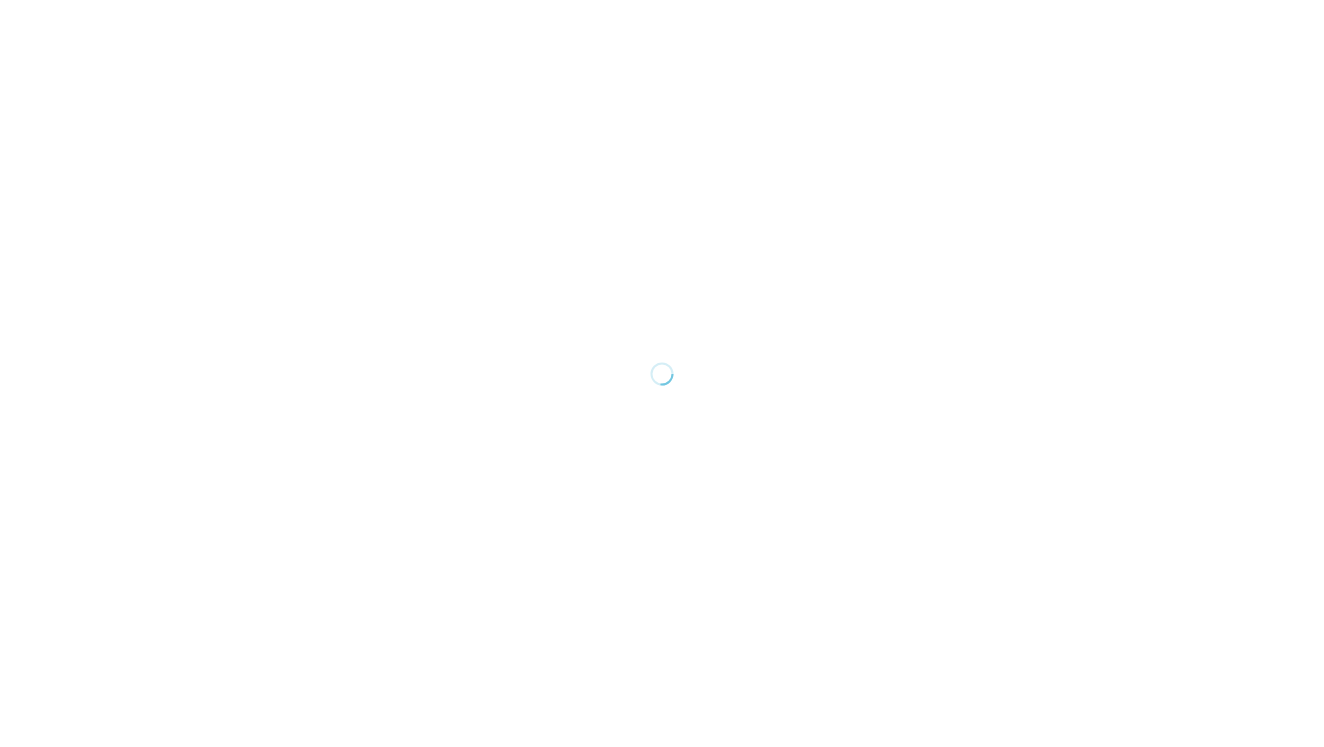 scroll, scrollTop: 0, scrollLeft: 0, axis: both 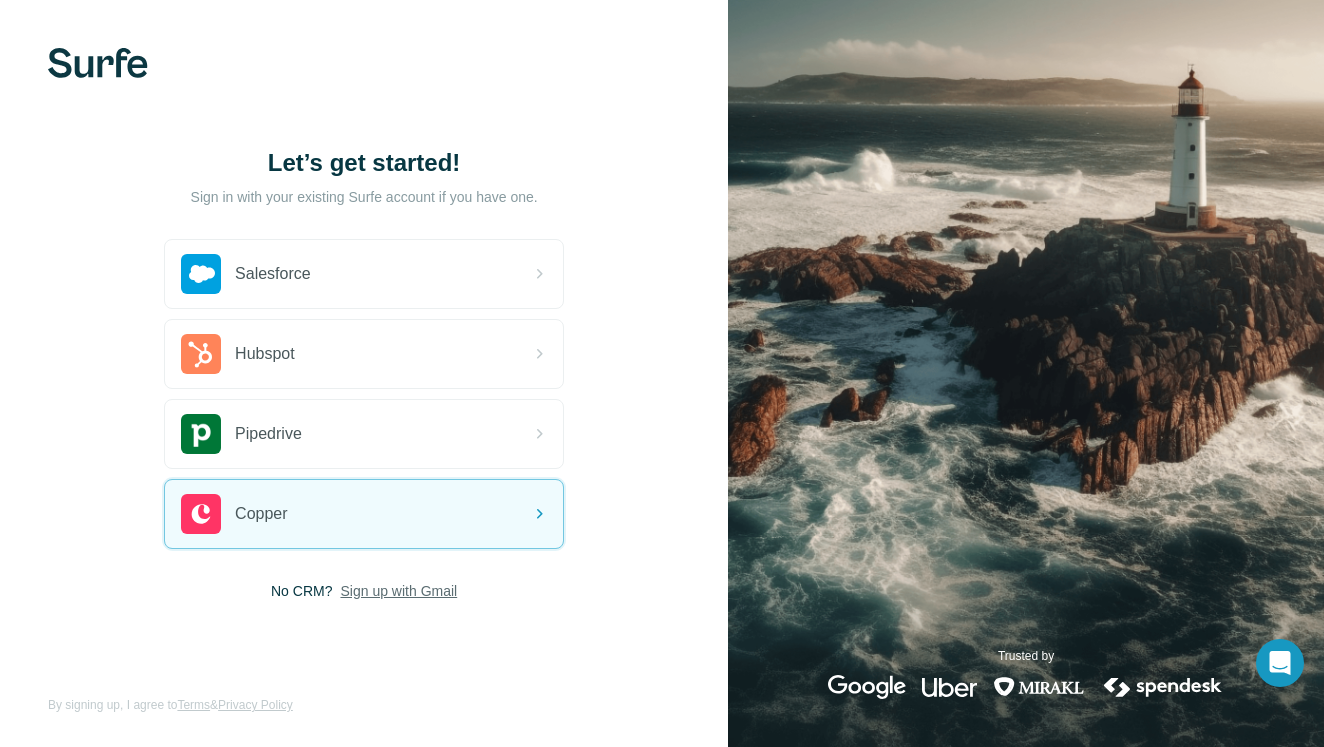 click on "Sign up with Gmail" at bounding box center [398, 591] 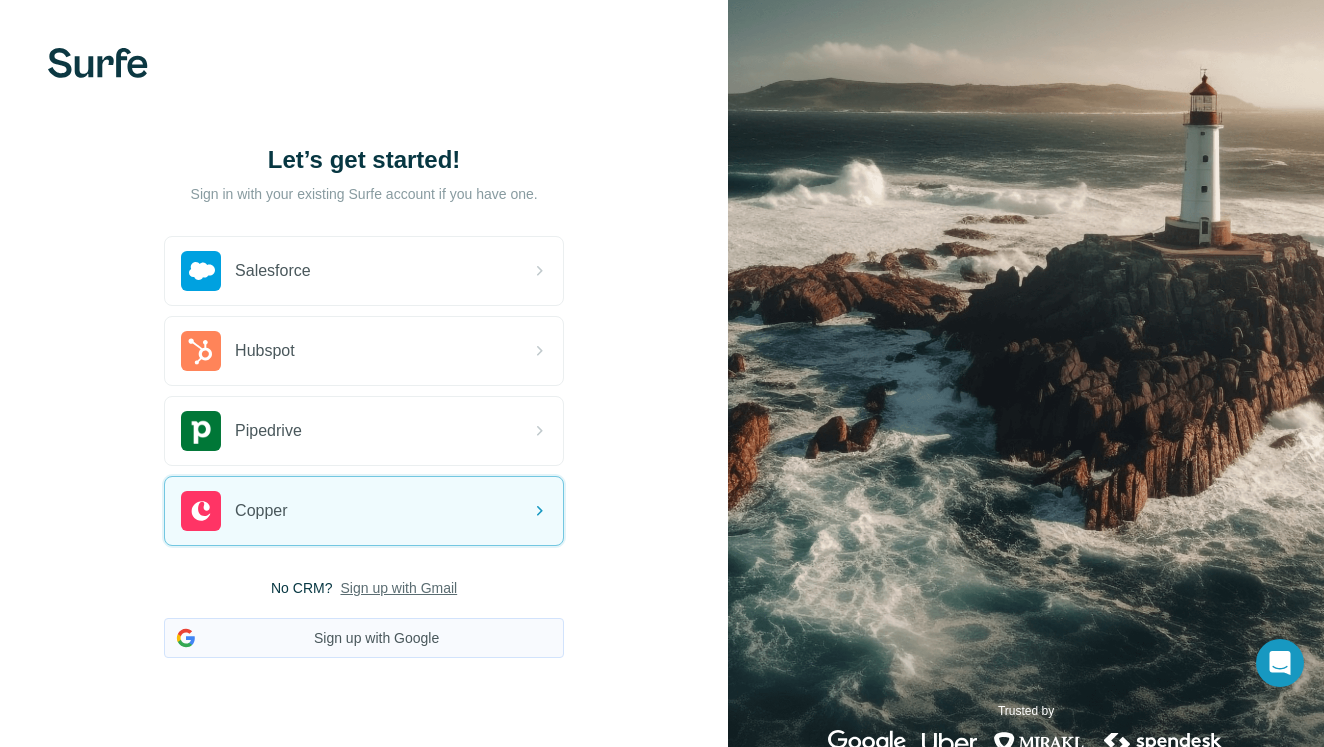 click on "Sign up with Google" at bounding box center [364, 638] 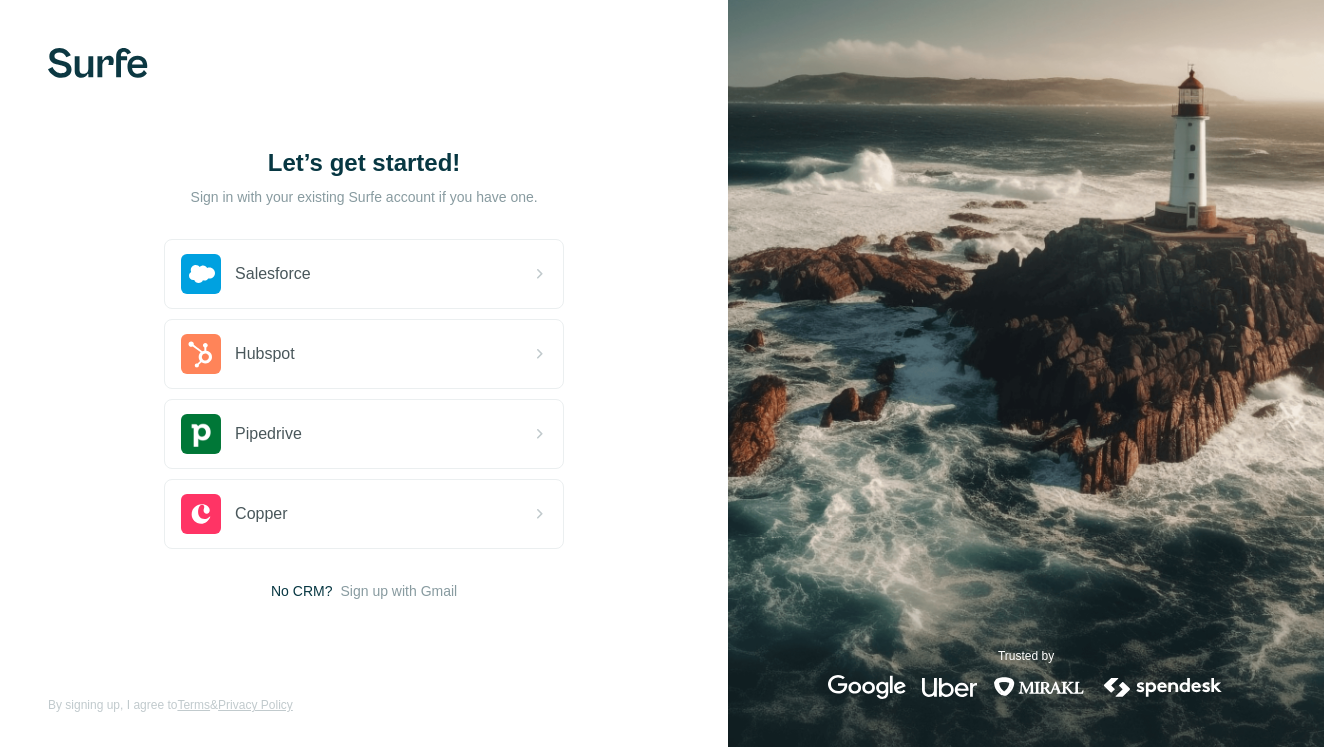 scroll, scrollTop: 0, scrollLeft: 0, axis: both 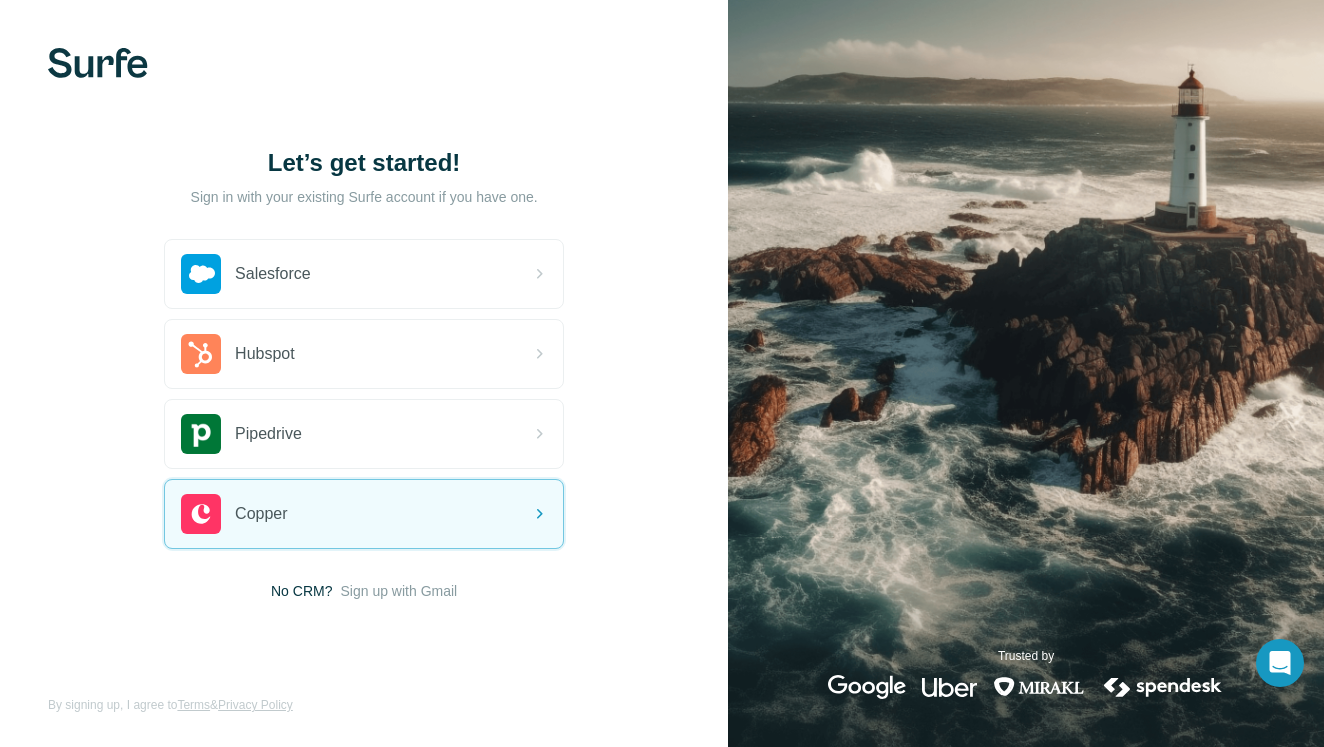 drag, startPoint x: 409, startPoint y: 591, endPoint x: 569, endPoint y: 568, distance: 161.64467 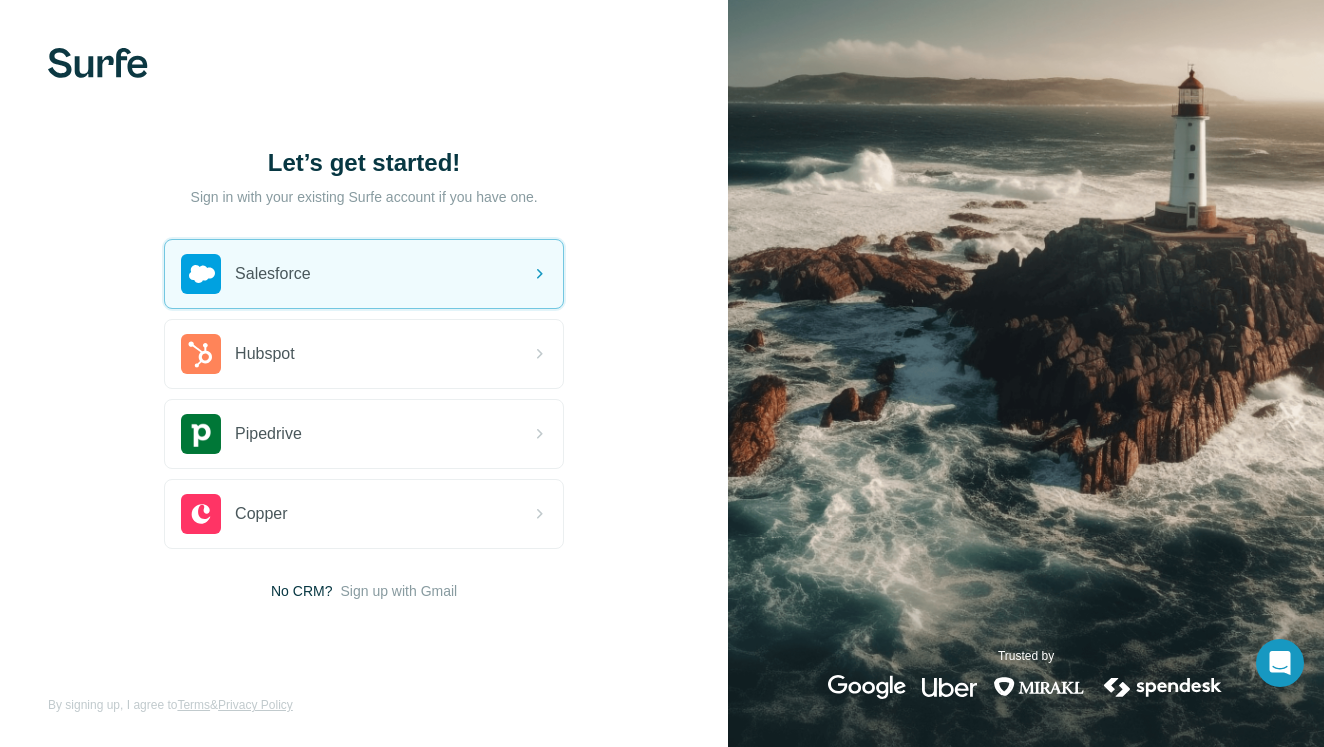 click at bounding box center [98, 63] 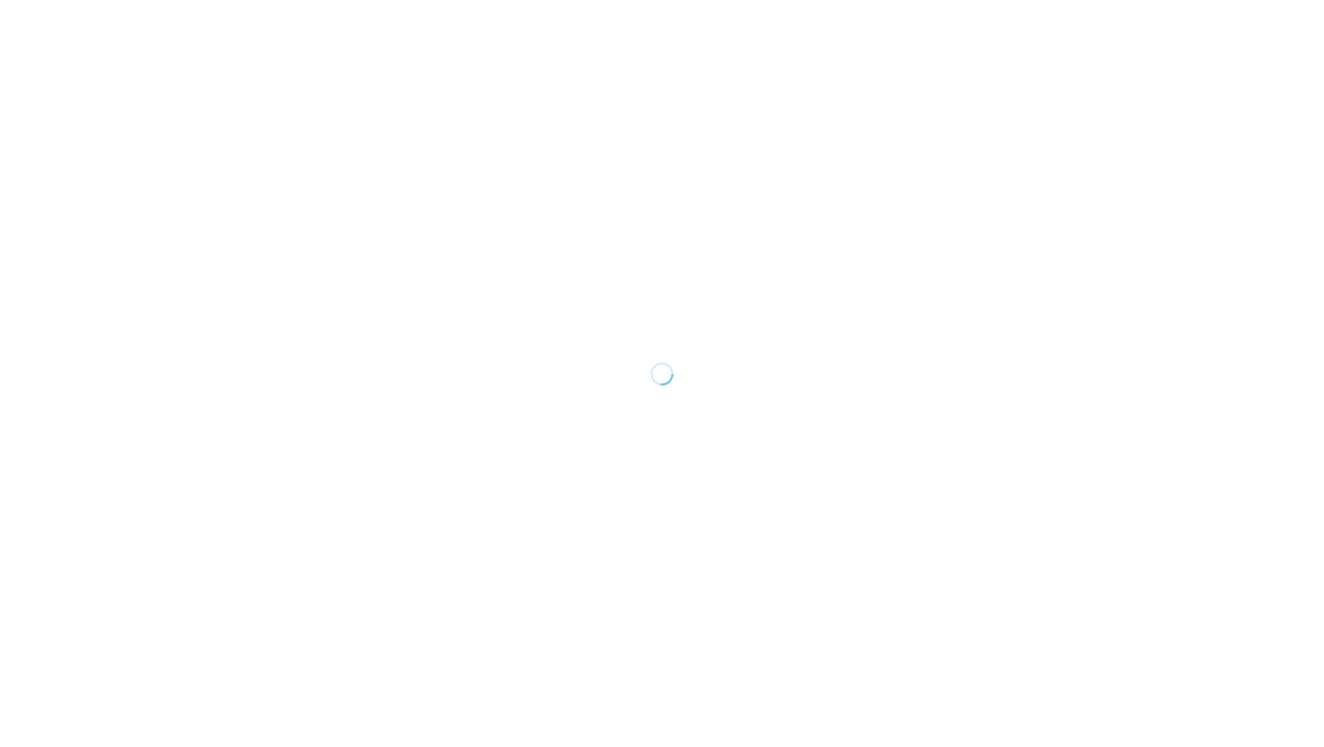scroll, scrollTop: 0, scrollLeft: 0, axis: both 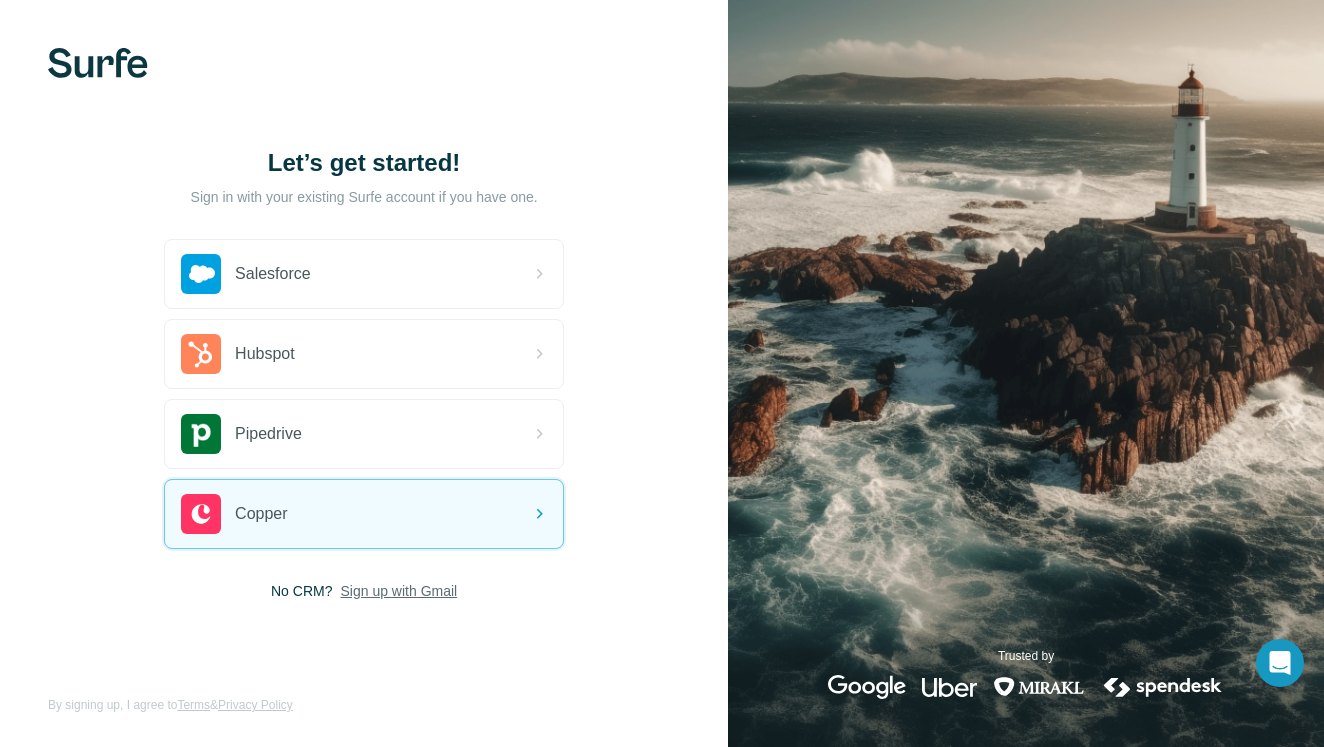 click on "Sign up with Gmail" at bounding box center [398, 591] 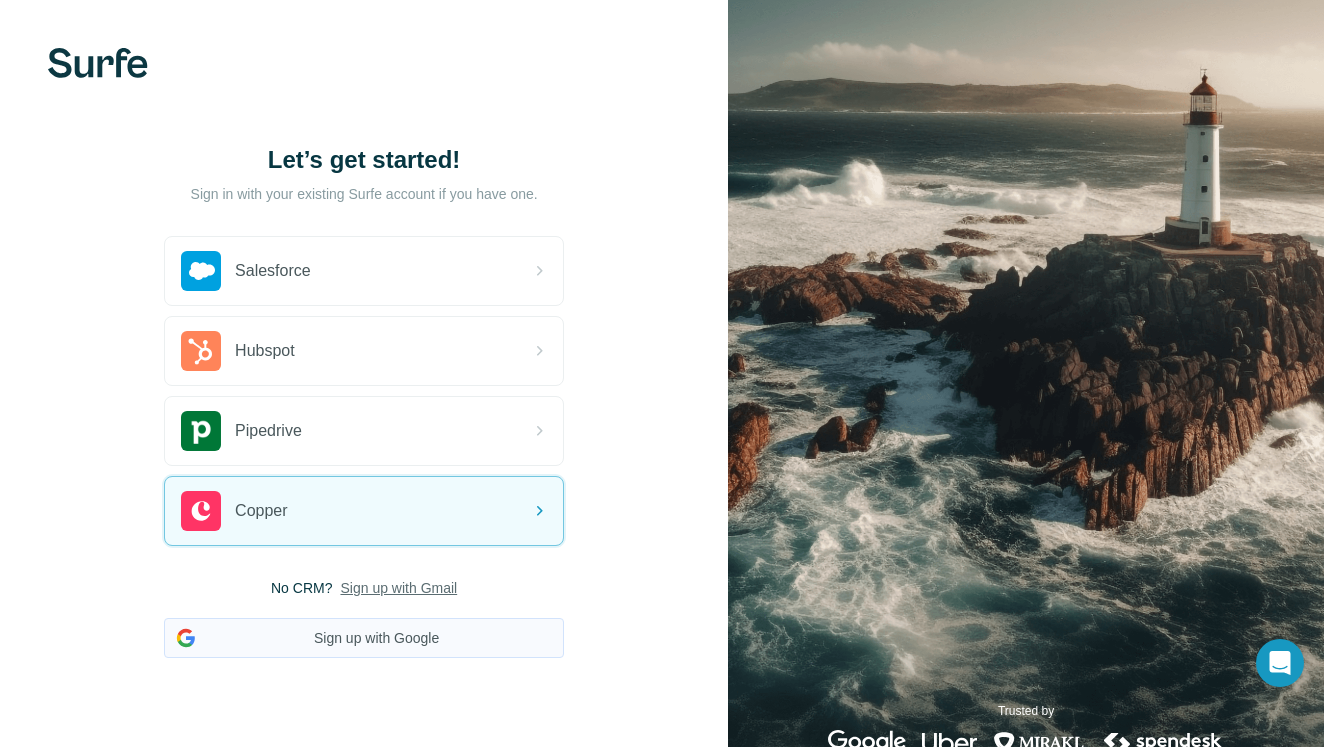 click on "Sign up with Google" at bounding box center [364, 638] 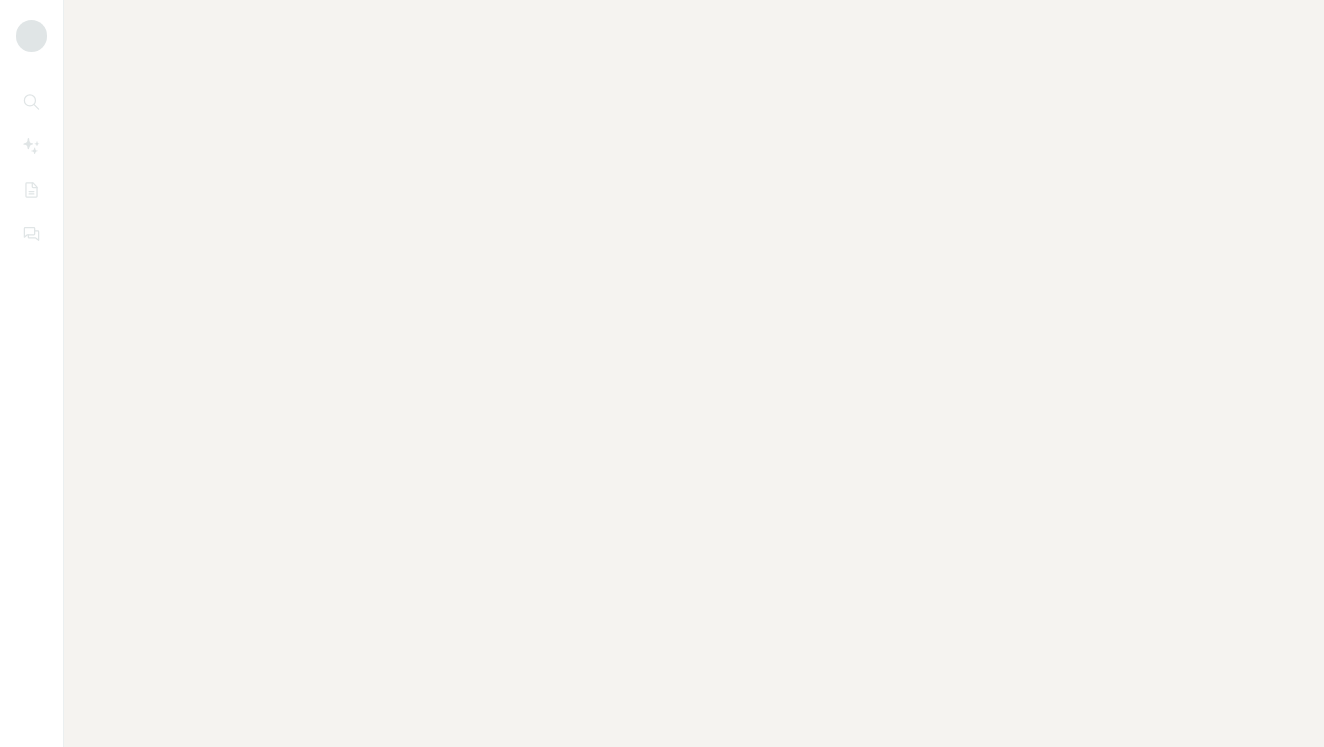 scroll, scrollTop: 0, scrollLeft: 0, axis: both 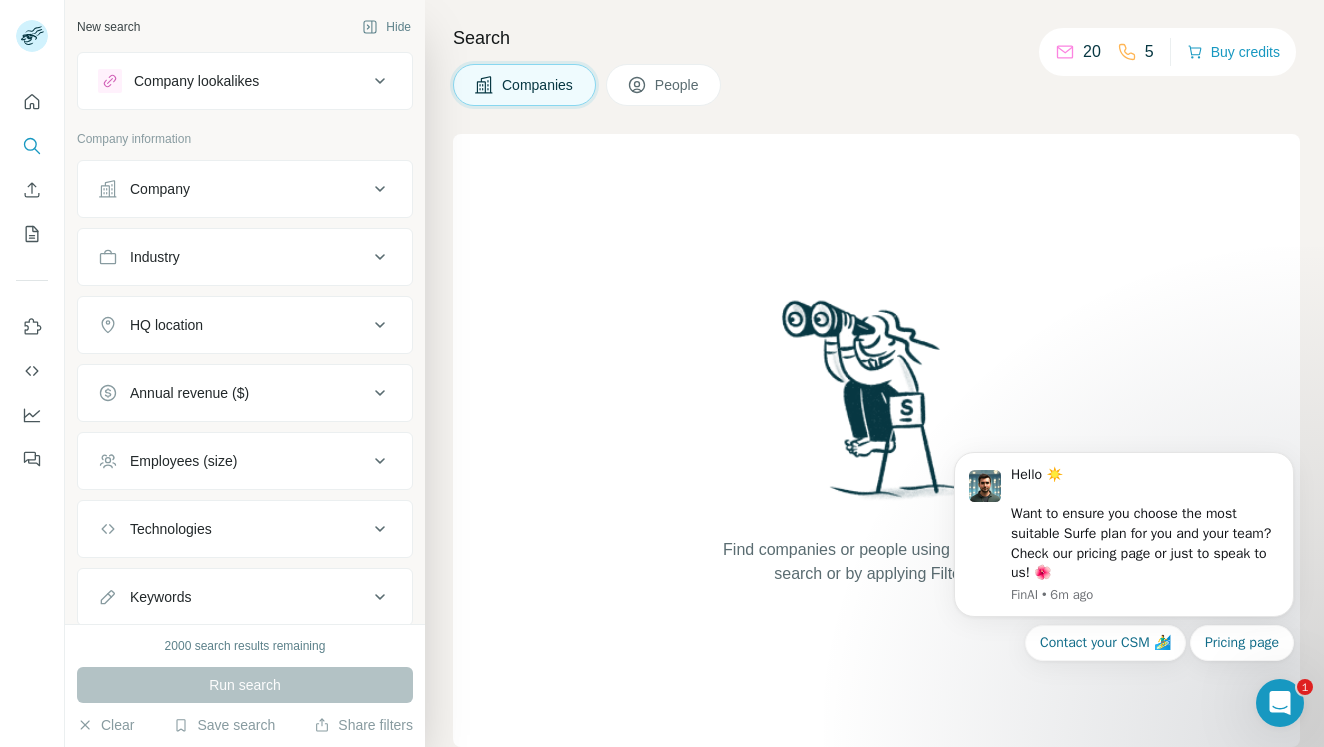 click on "Company information" at bounding box center (245, 139) 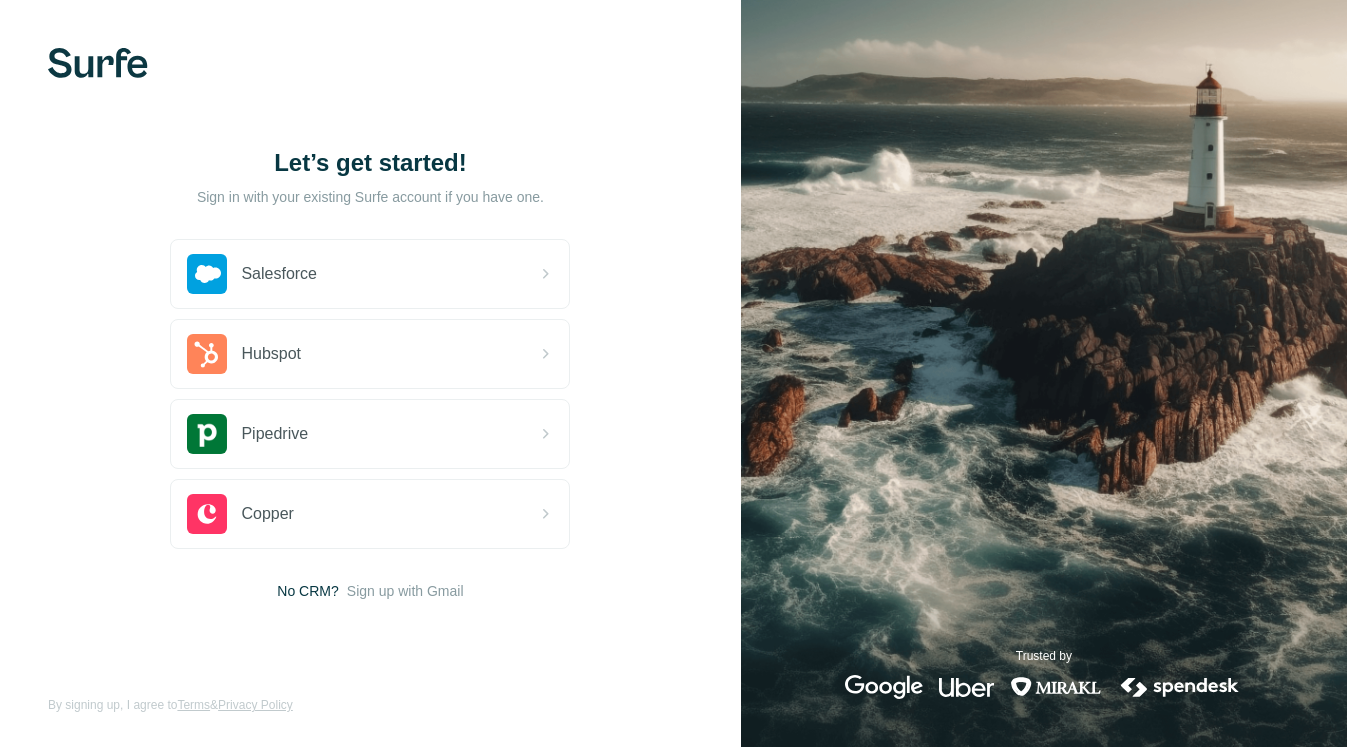 scroll, scrollTop: 0, scrollLeft: 0, axis: both 